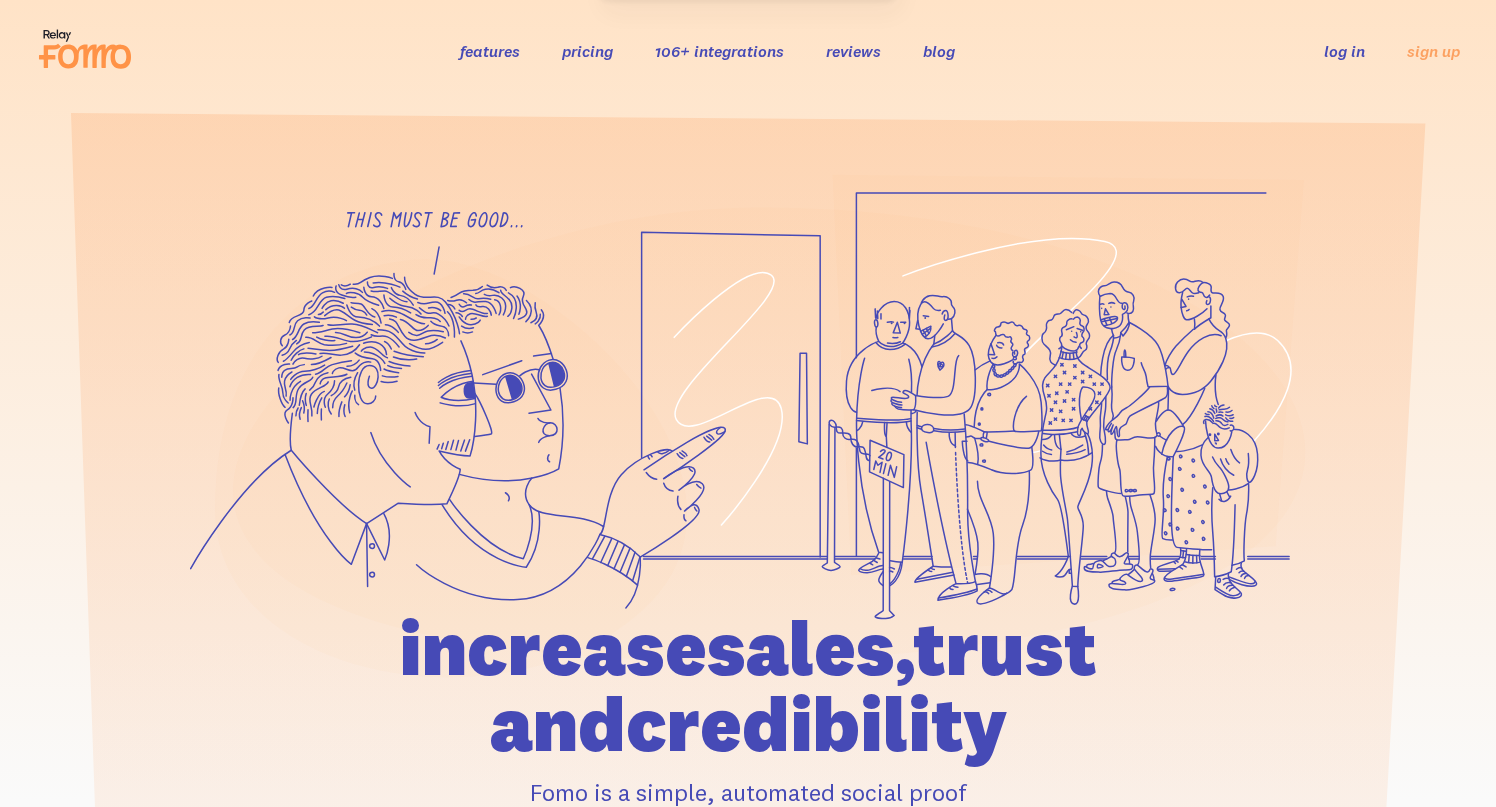 scroll, scrollTop: 0, scrollLeft: 0, axis: both 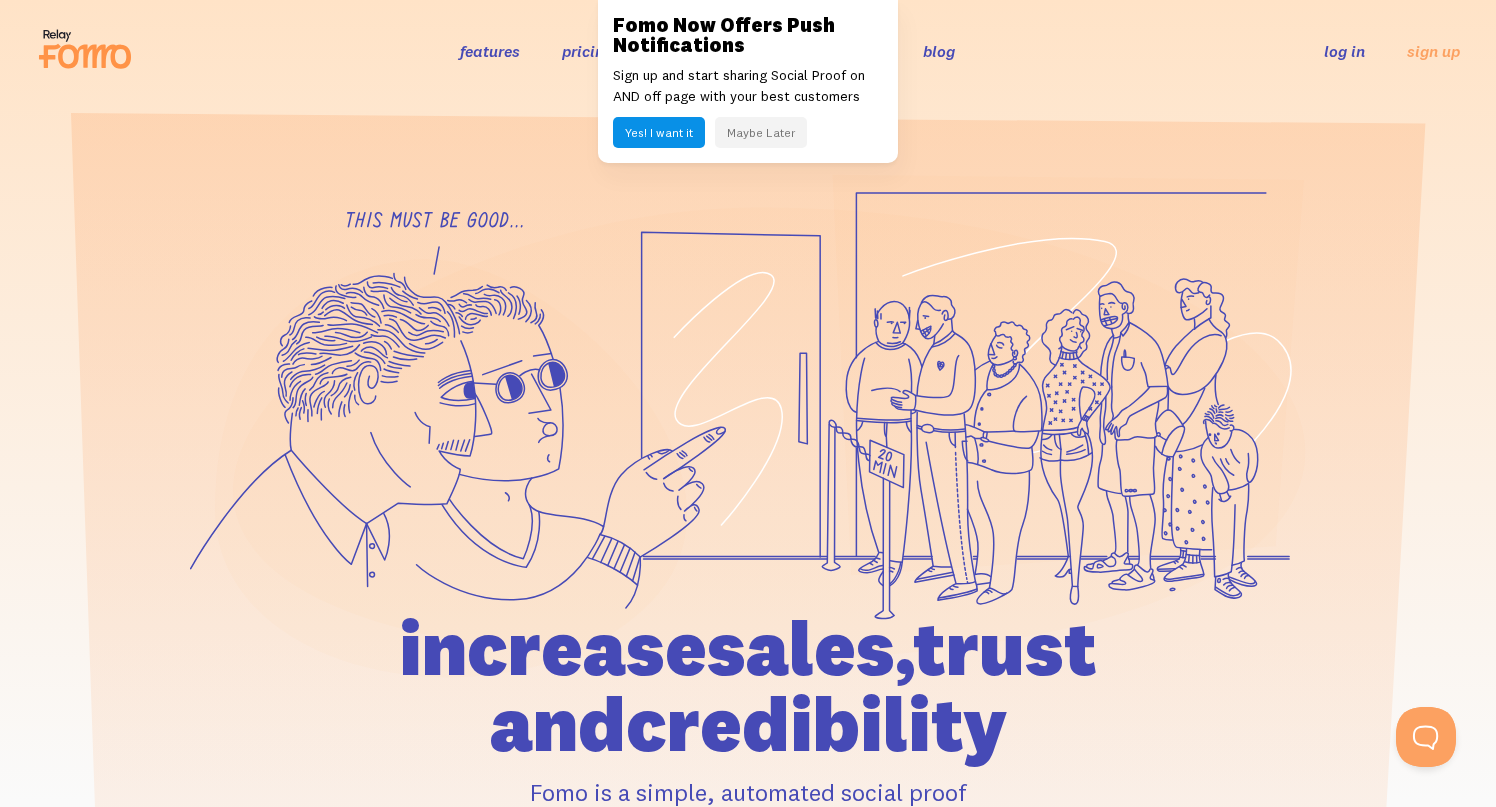 click on "Maybe Later" at bounding box center [761, 132] 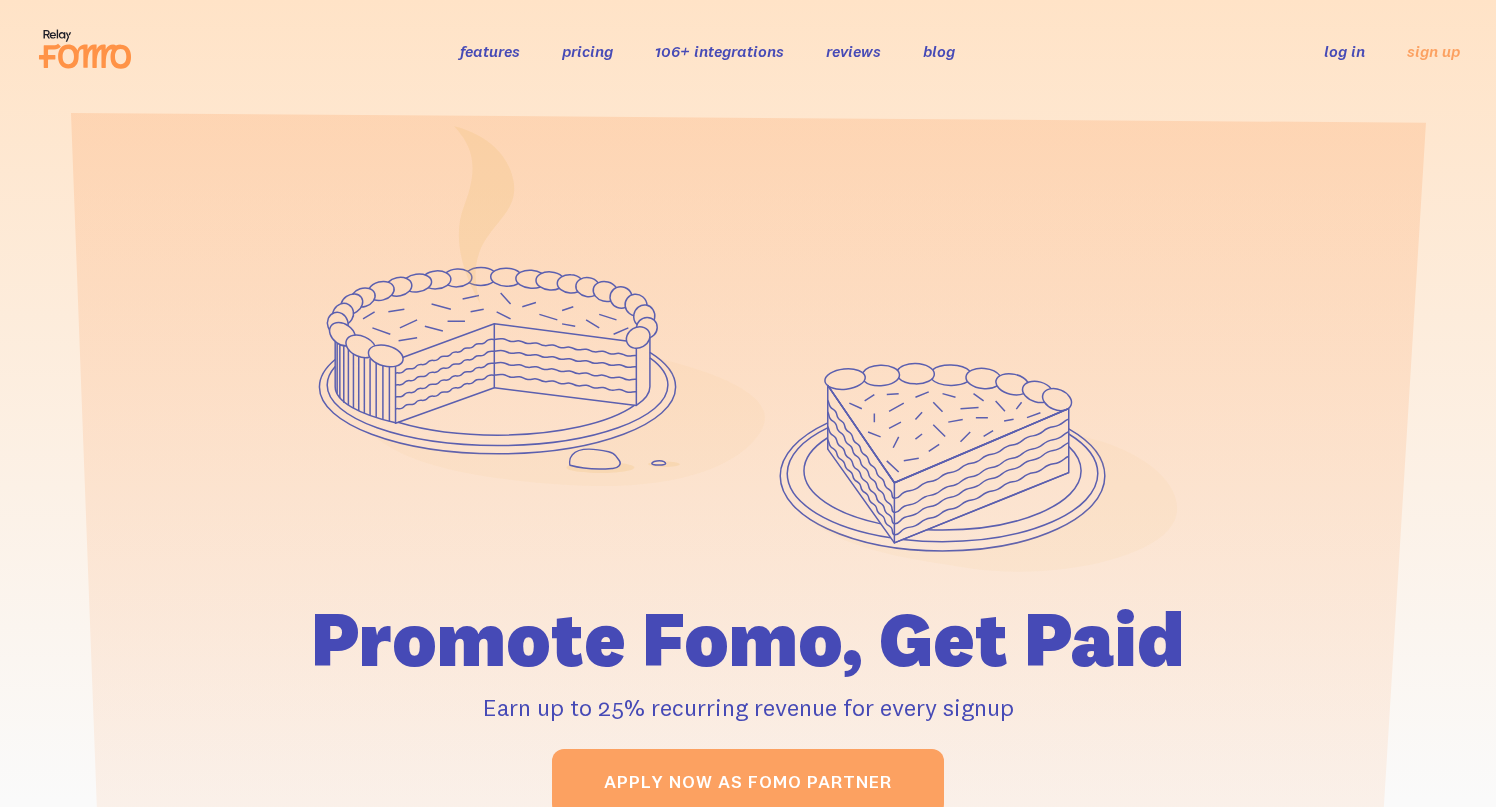 scroll, scrollTop: 0, scrollLeft: 0, axis: both 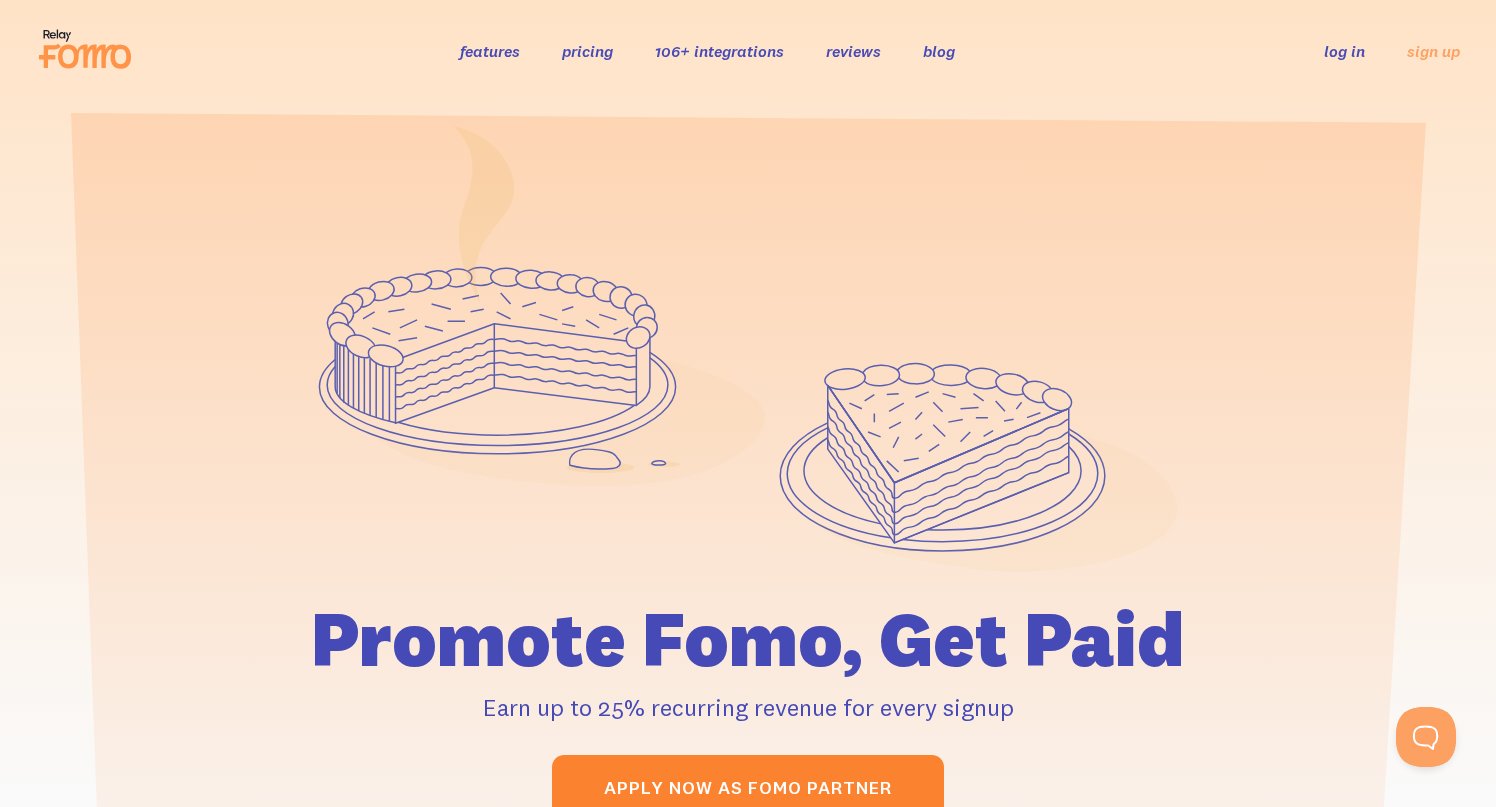 click on "Apply now as Fomo Partner" at bounding box center (748, 788) 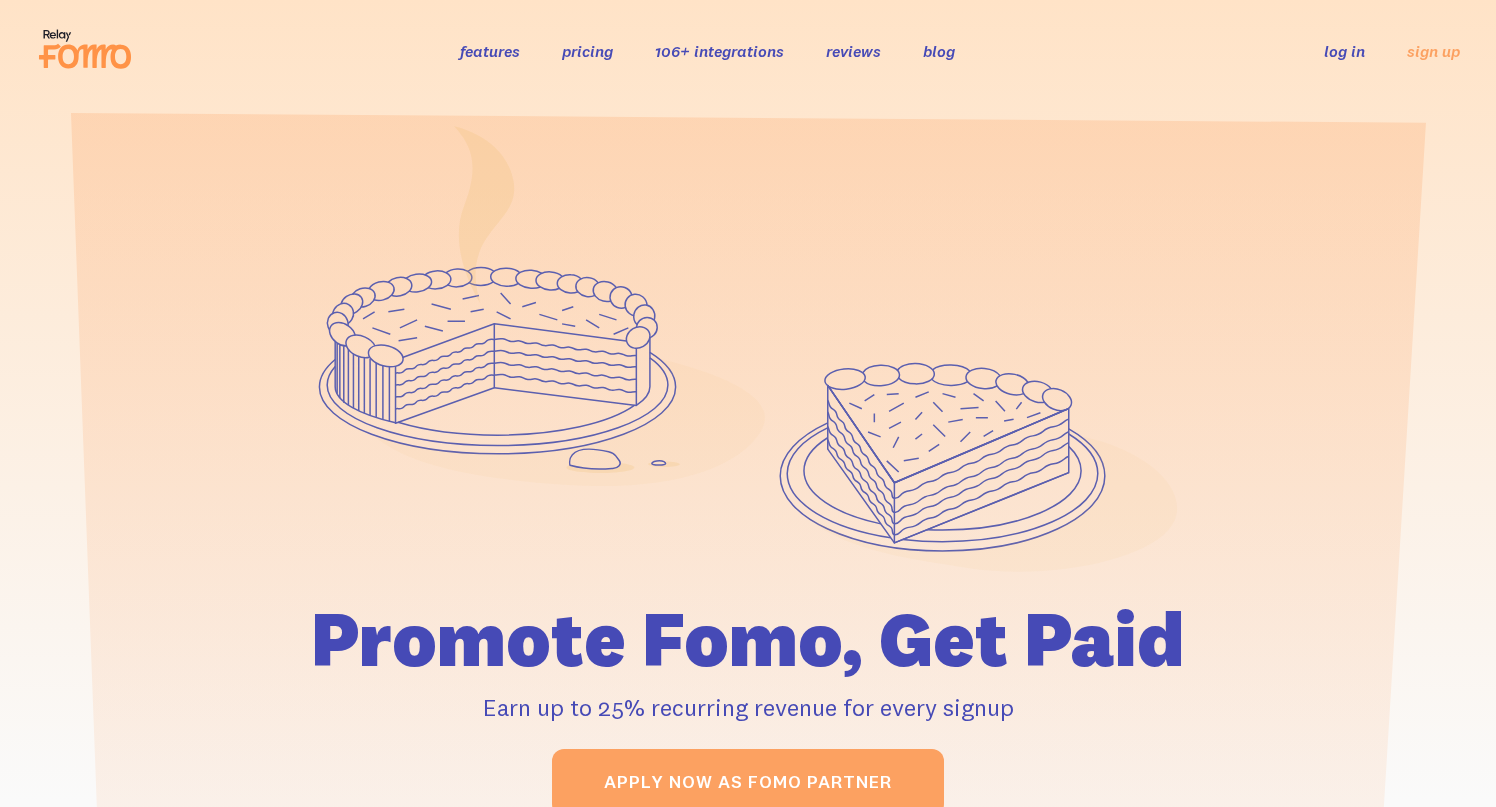 scroll, scrollTop: 0, scrollLeft: 0, axis: both 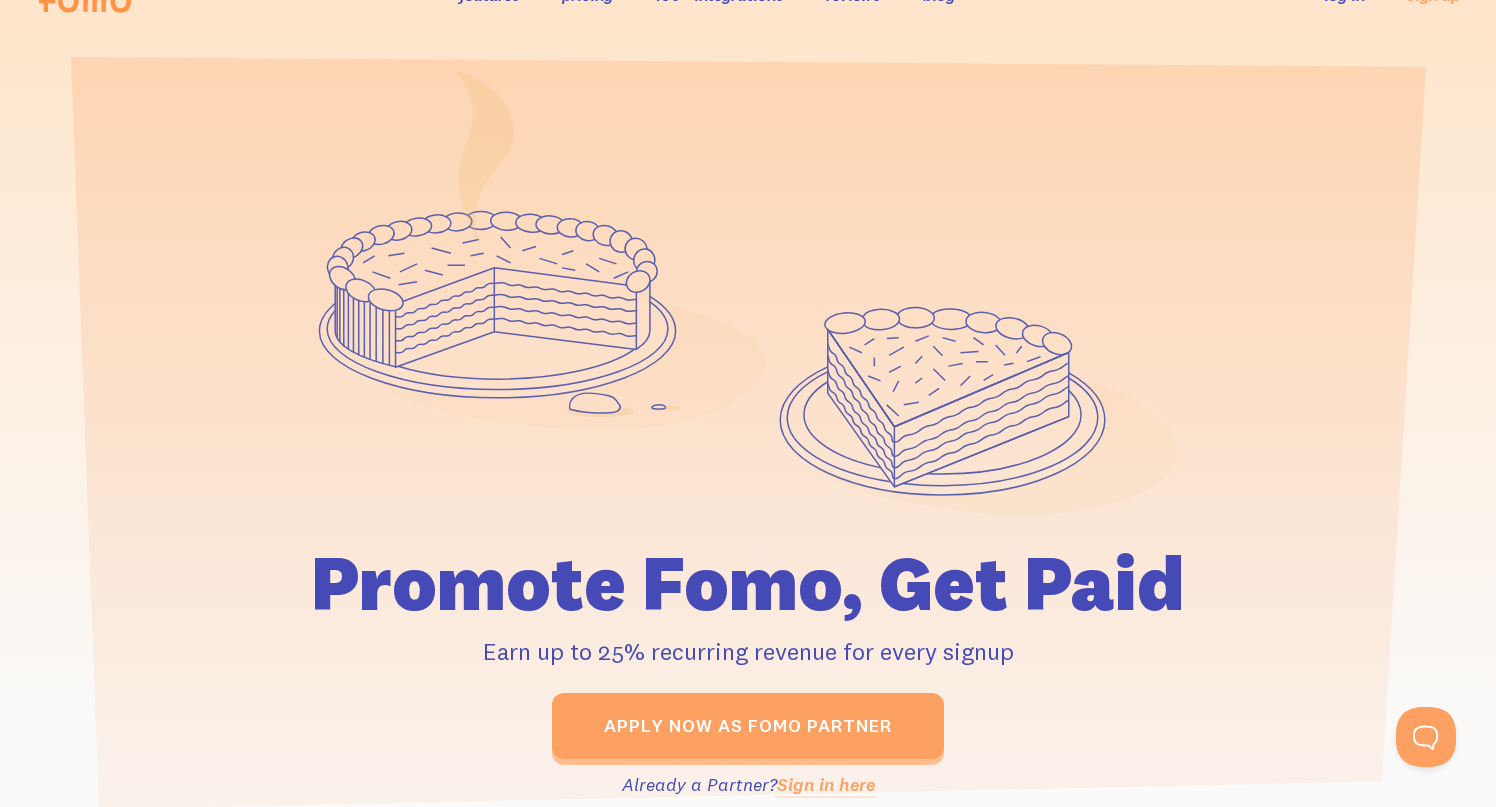 click on "Sign in here" at bounding box center (826, 784) 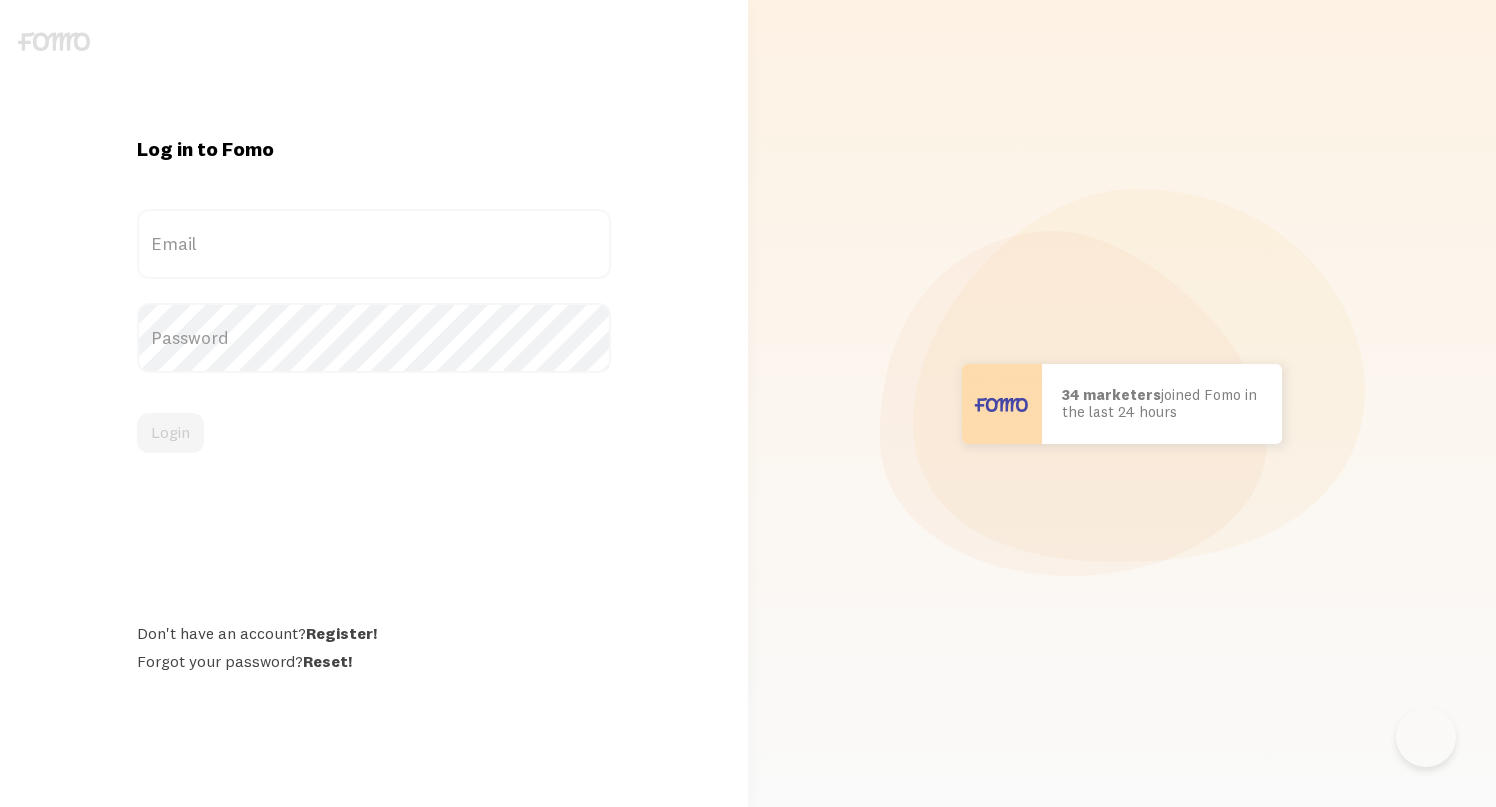 scroll, scrollTop: 0, scrollLeft: 0, axis: both 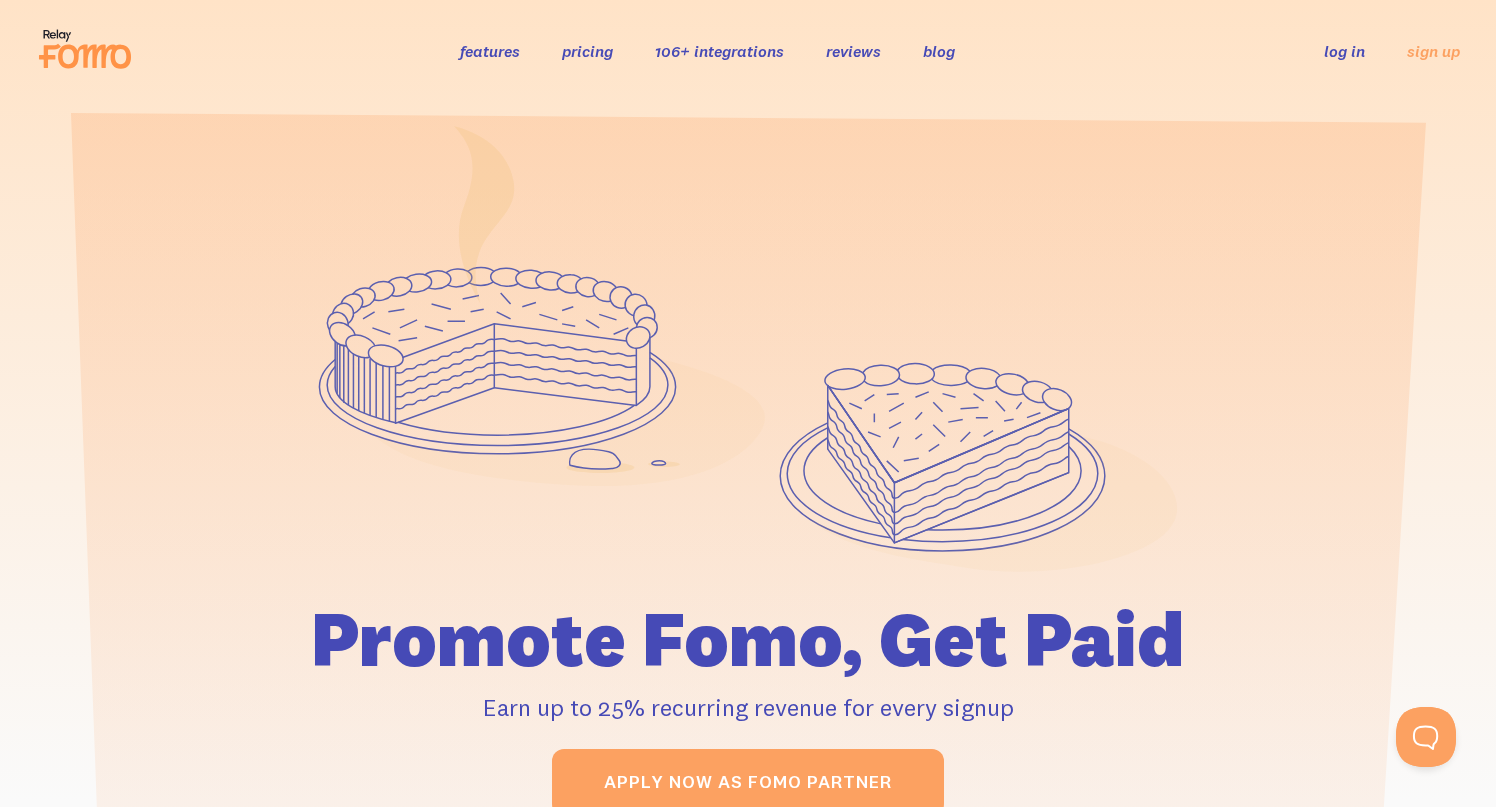 click 